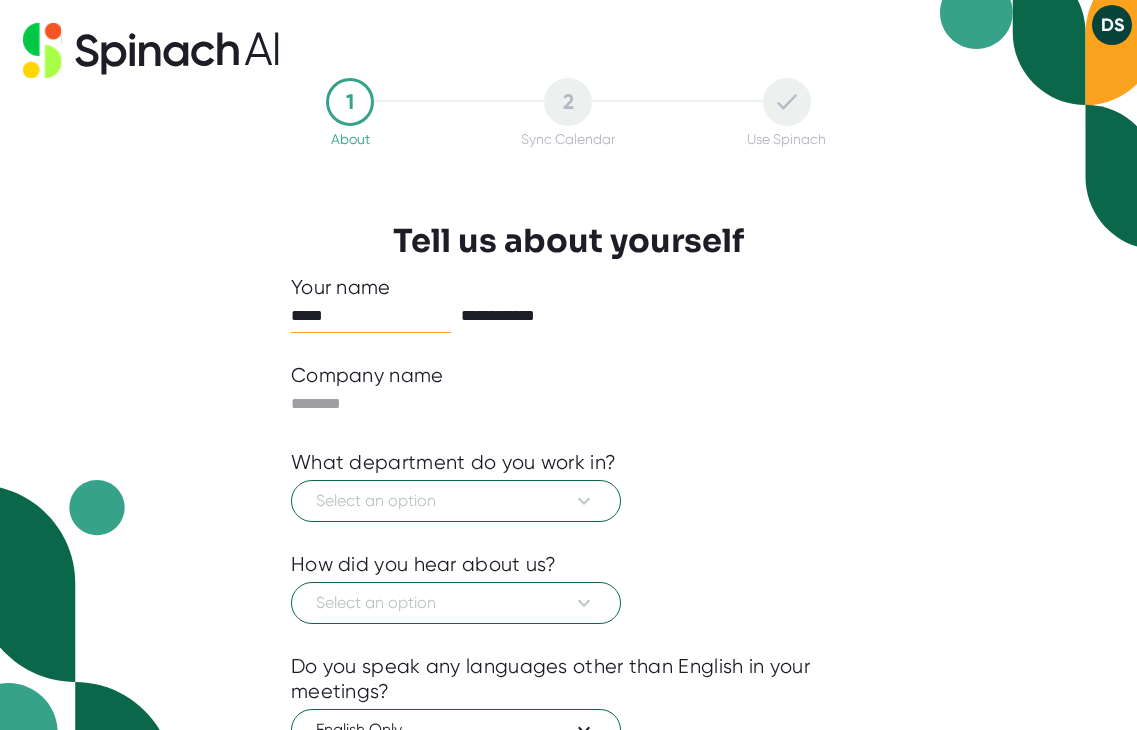 scroll, scrollTop: 232, scrollLeft: 0, axis: vertical 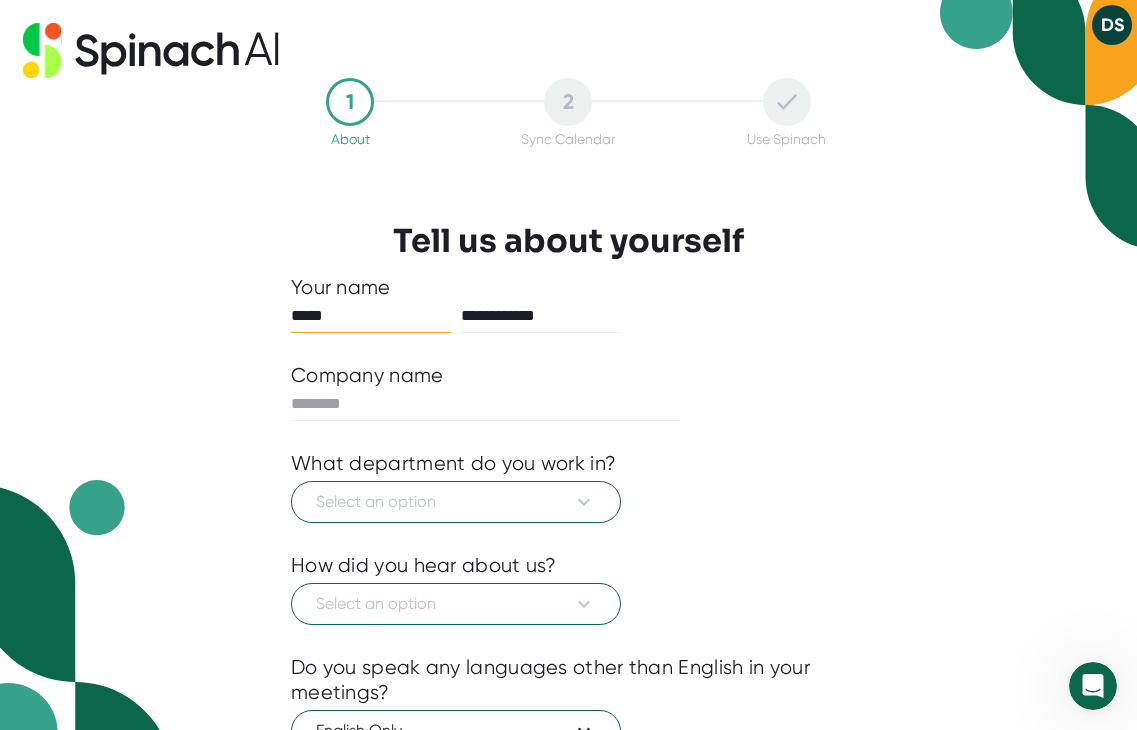click on "DS" at bounding box center [1112, 25] 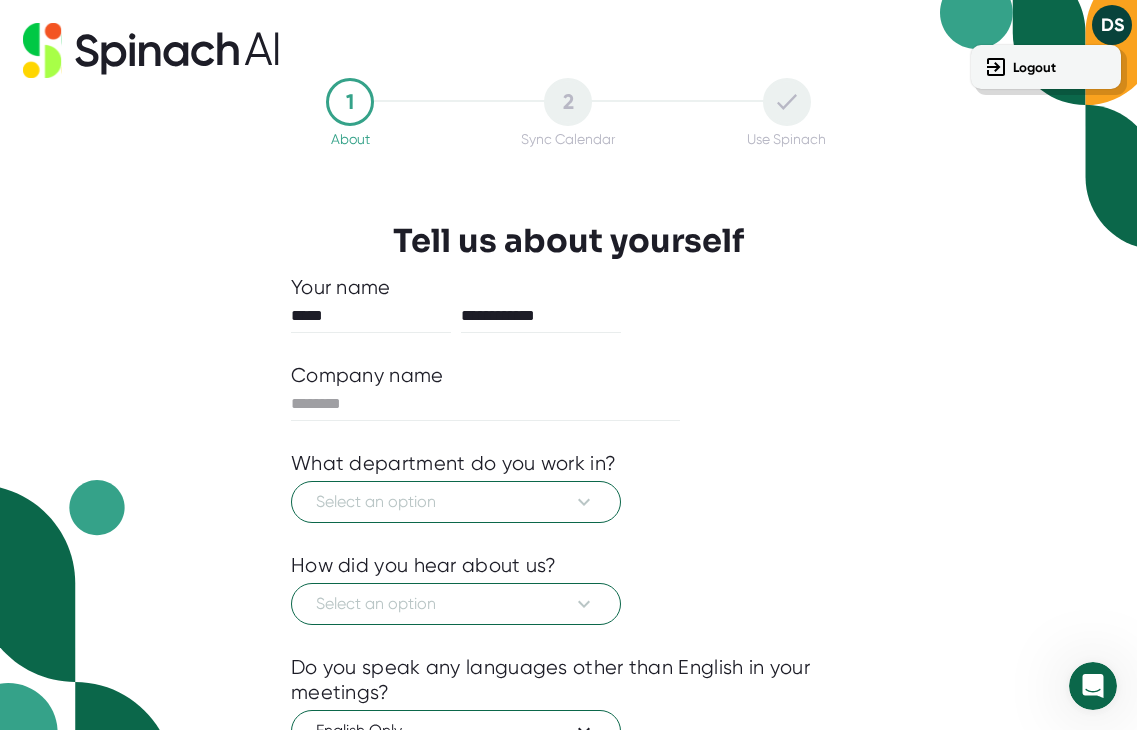 click at bounding box center [568, 365] 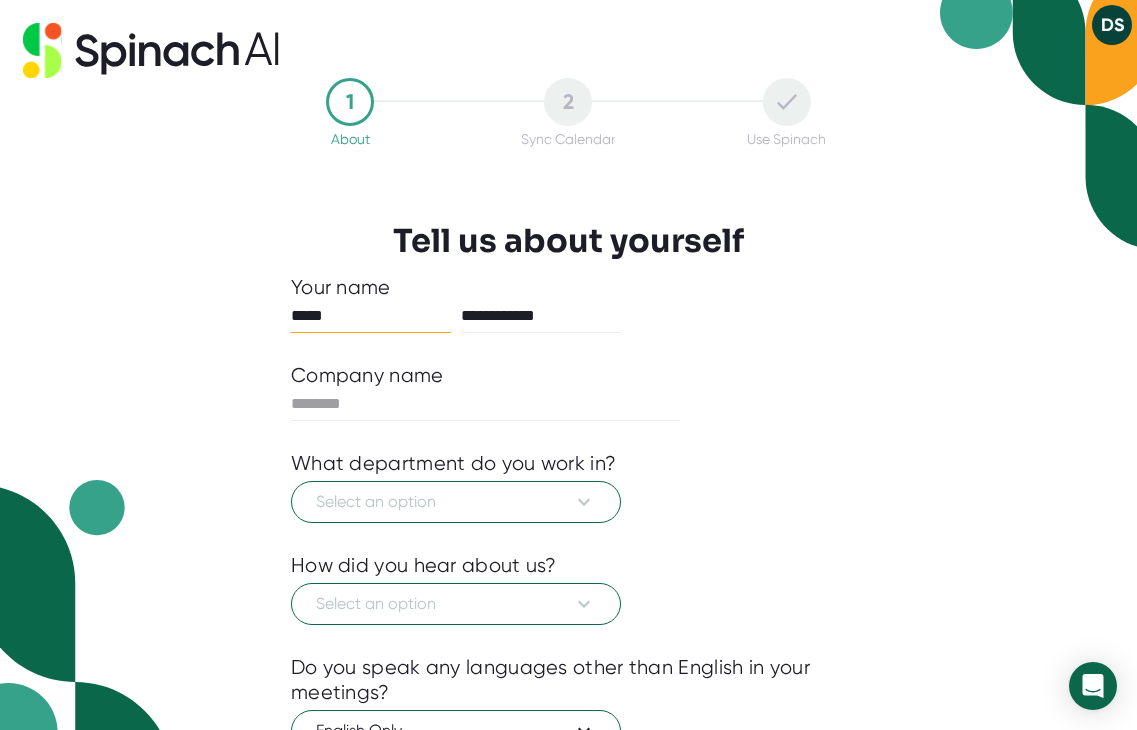 scroll, scrollTop: 0, scrollLeft: 0, axis: both 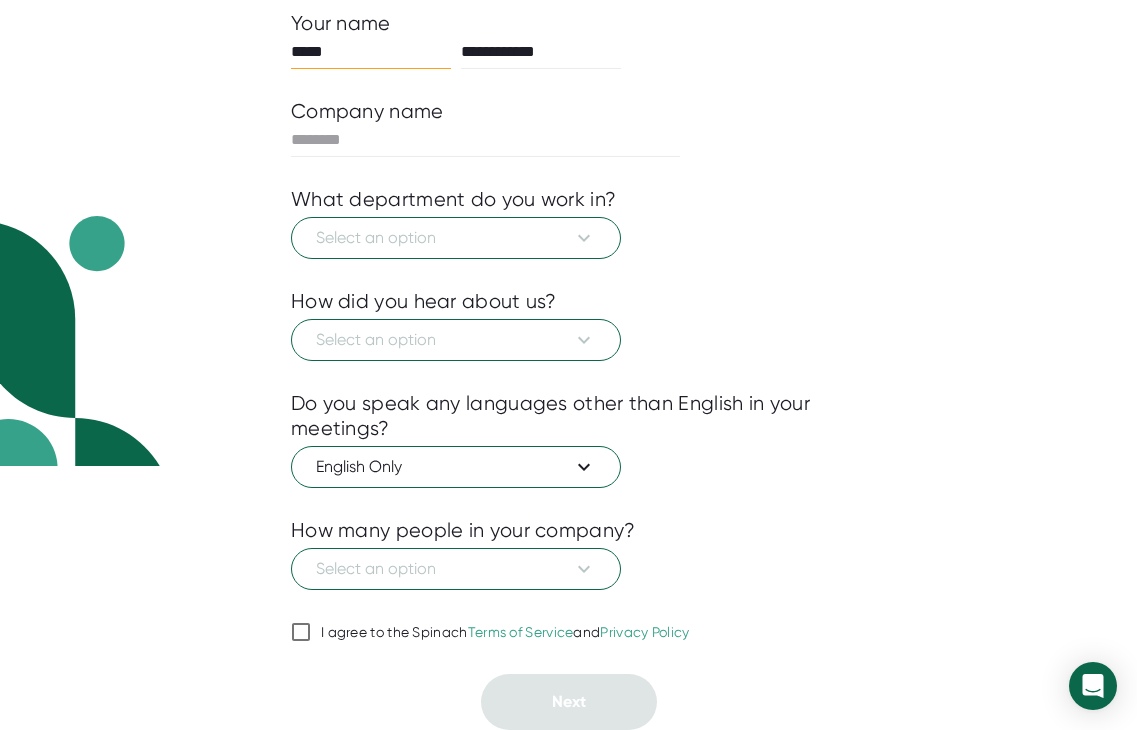 click on "I agree to the Spinach  Terms of Service  and  Privacy Policy" at bounding box center (505, 633) 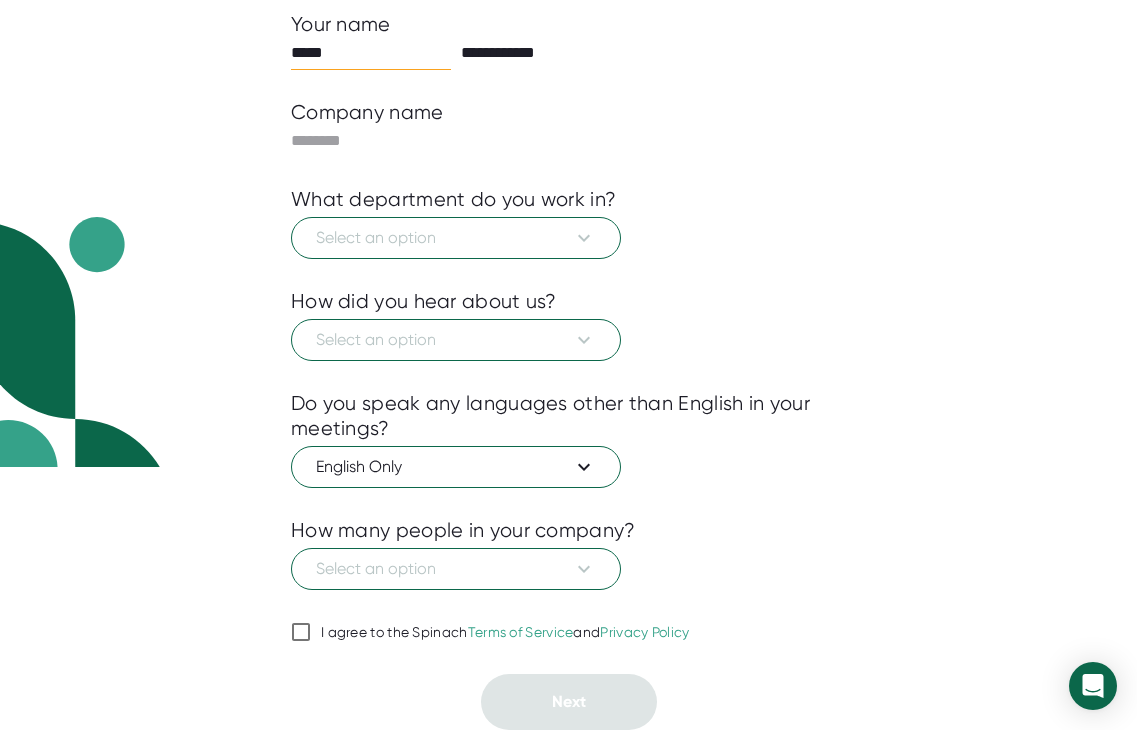 checkbox on "true" 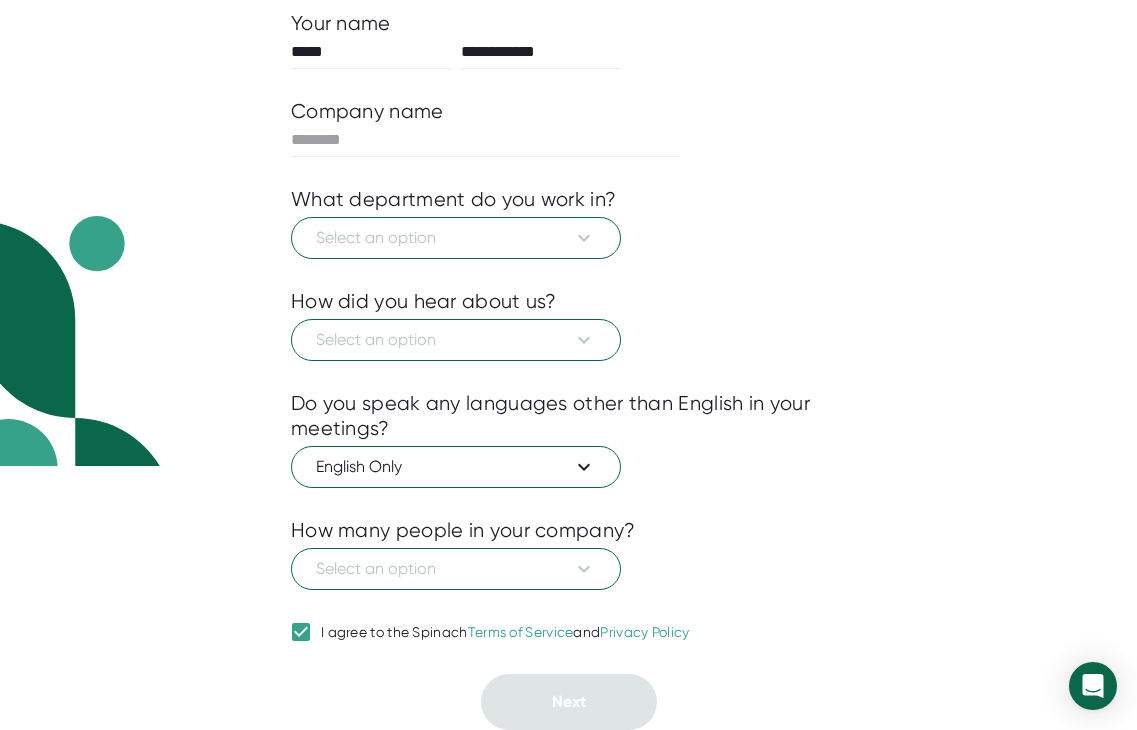 click on "How many people in your company?" at bounding box center (463, 530) 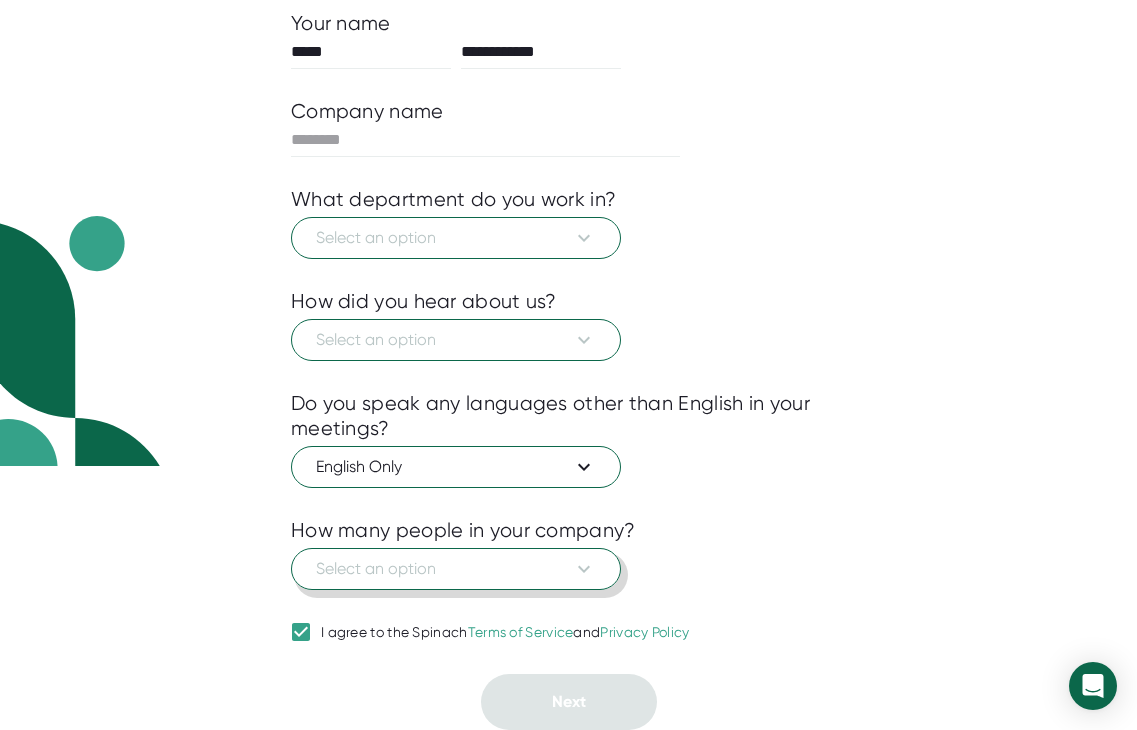 click on "Select an option" at bounding box center [456, 569] 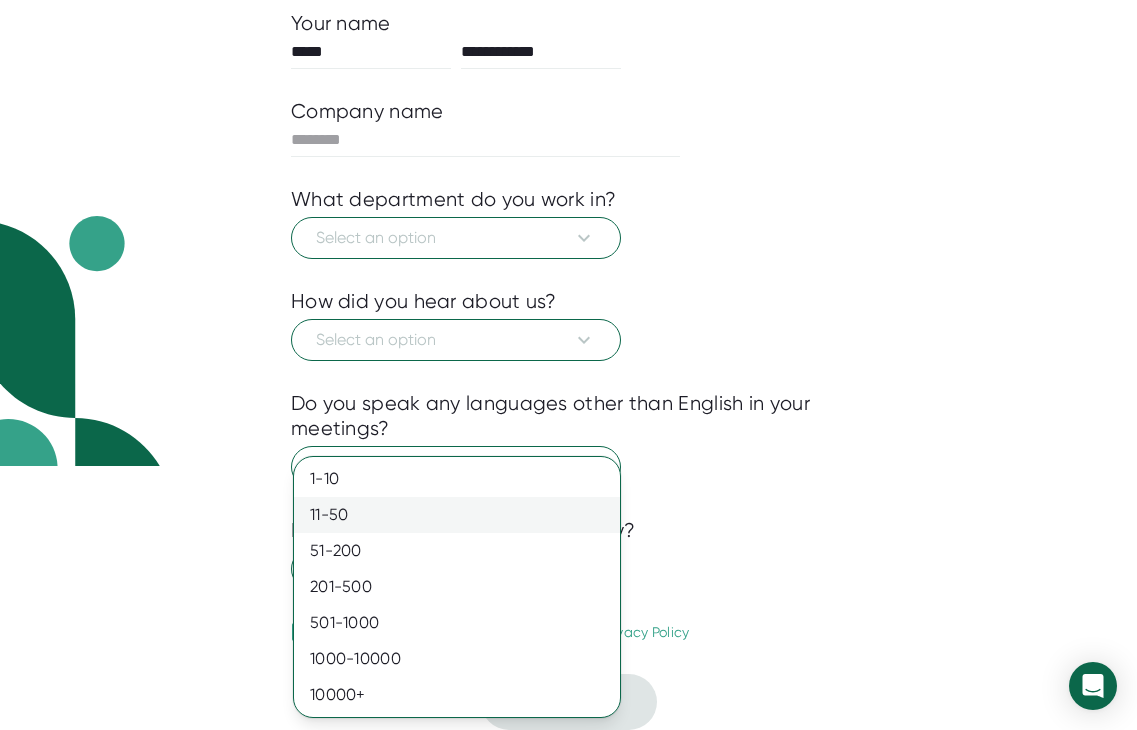 click on "11-50" at bounding box center (457, 515) 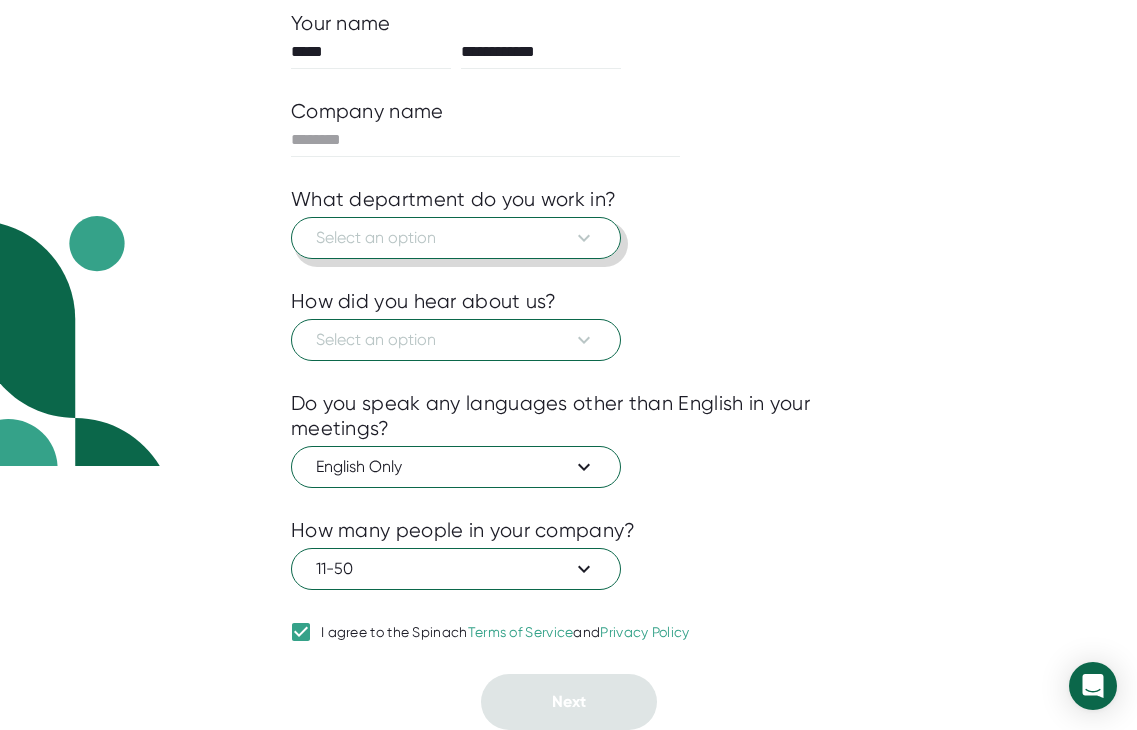 click on "Select an option" at bounding box center (456, 238) 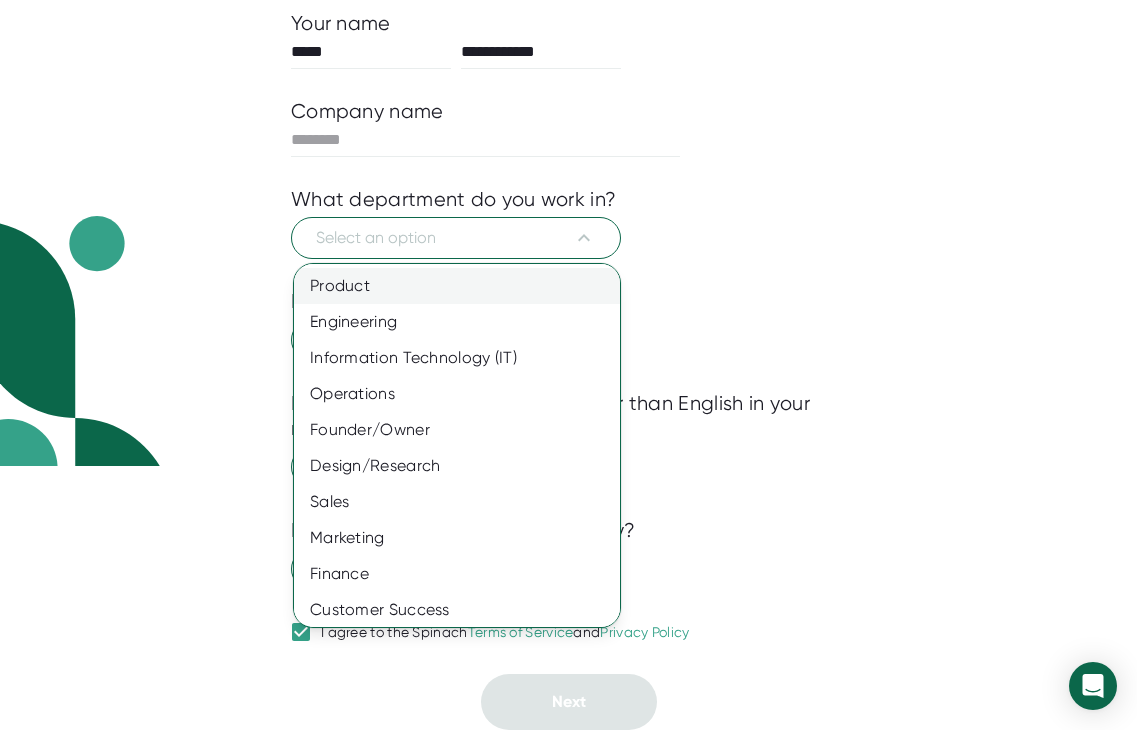 click on "Product" at bounding box center (457, 286) 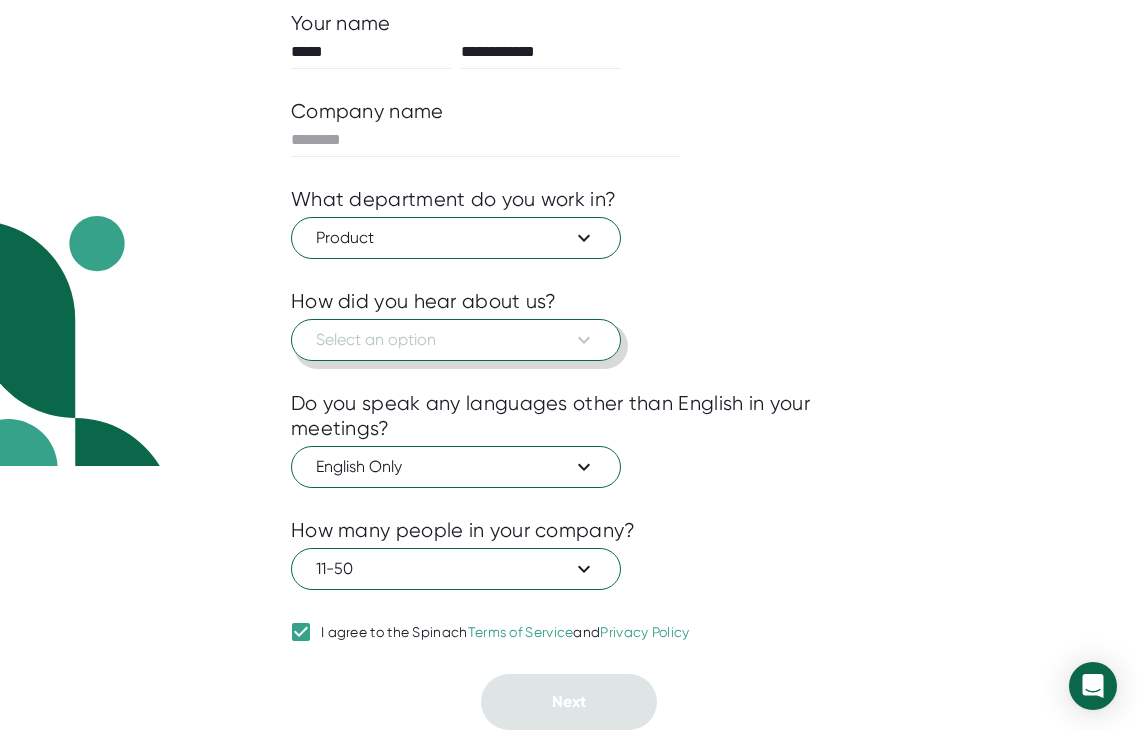 click on "Select an option" at bounding box center [456, 340] 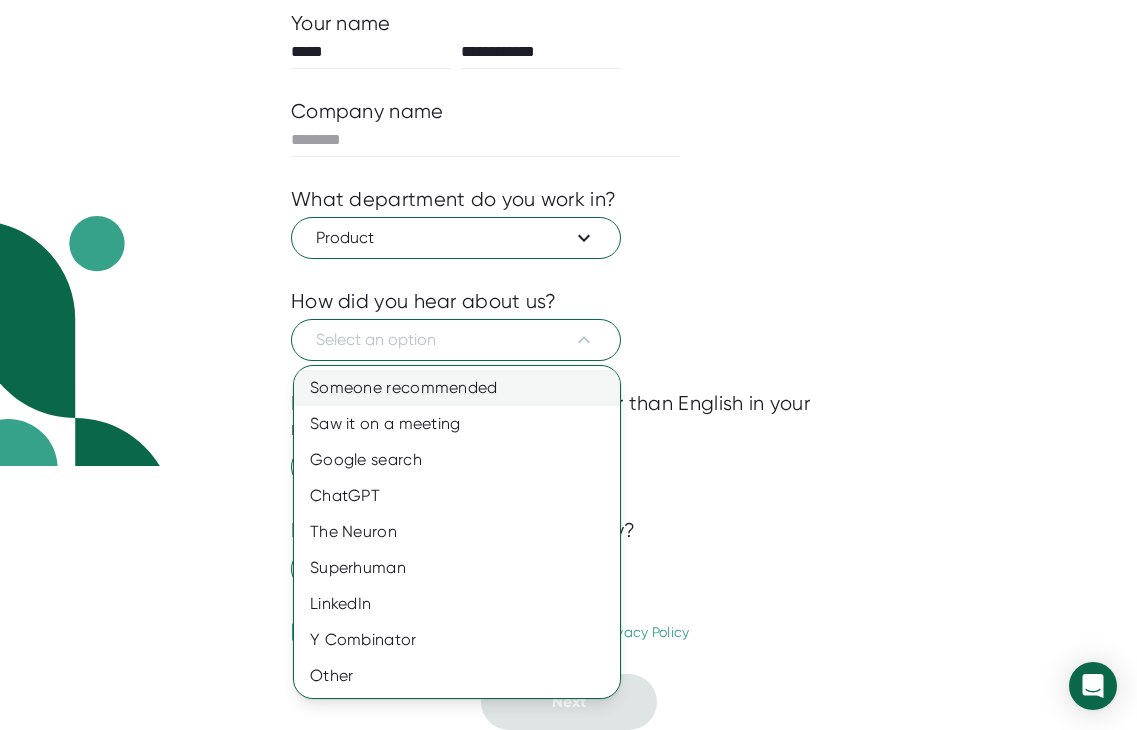click on "Someone recommended" at bounding box center [457, 388] 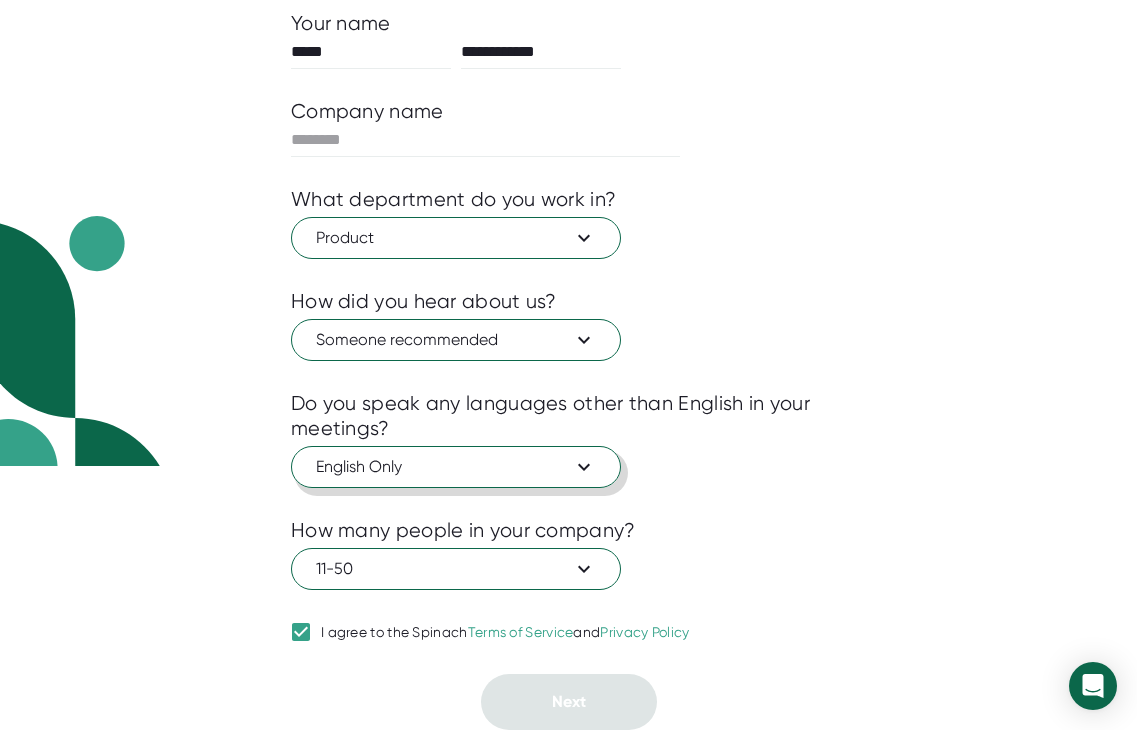 click on "English Only" at bounding box center [456, 467] 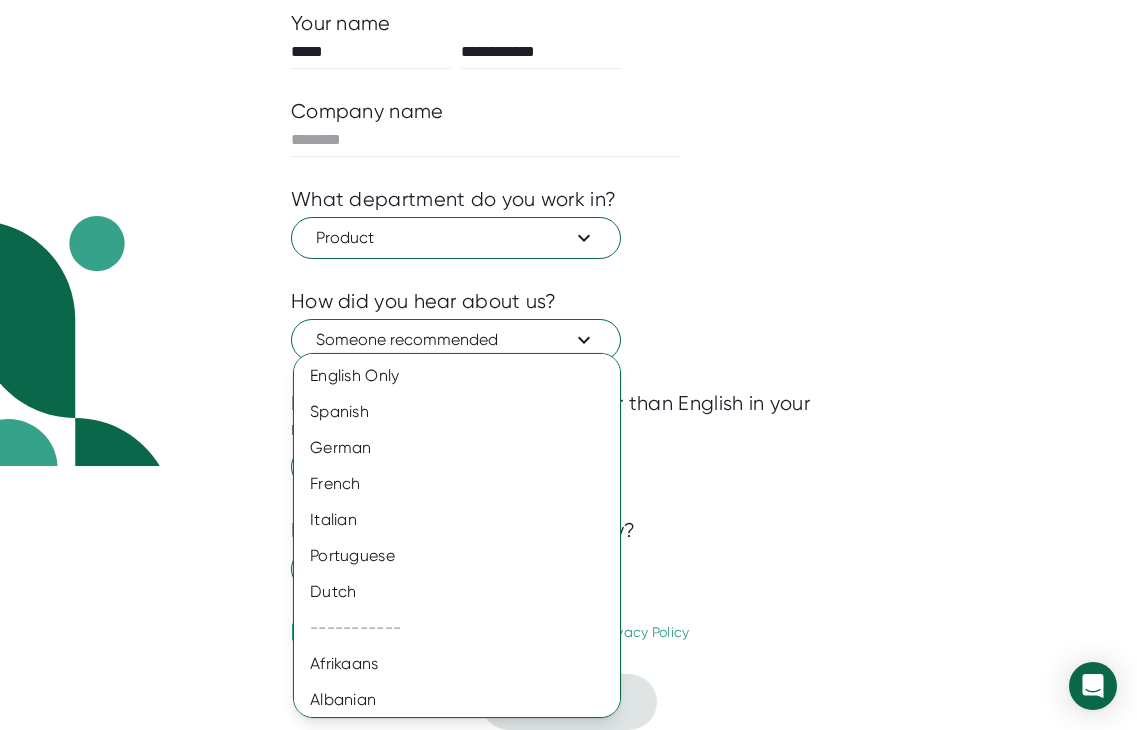 click at bounding box center (568, 365) 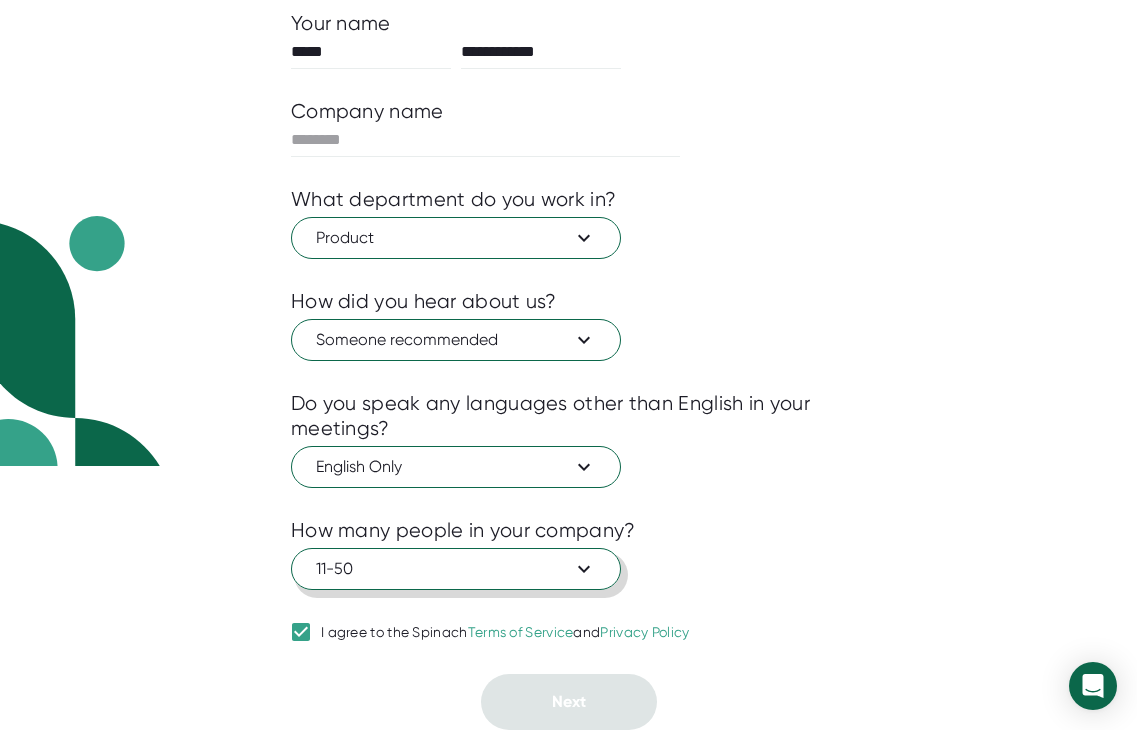 click on "11-50" at bounding box center (456, 569) 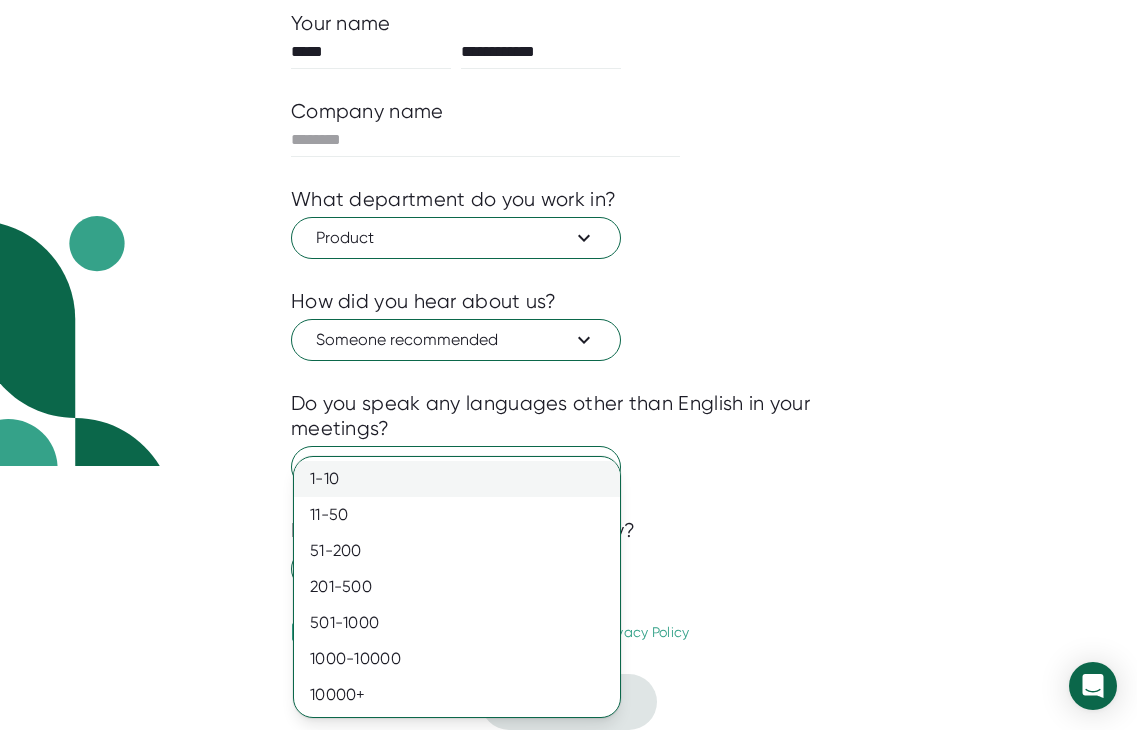 click on "1-10" at bounding box center [457, 479] 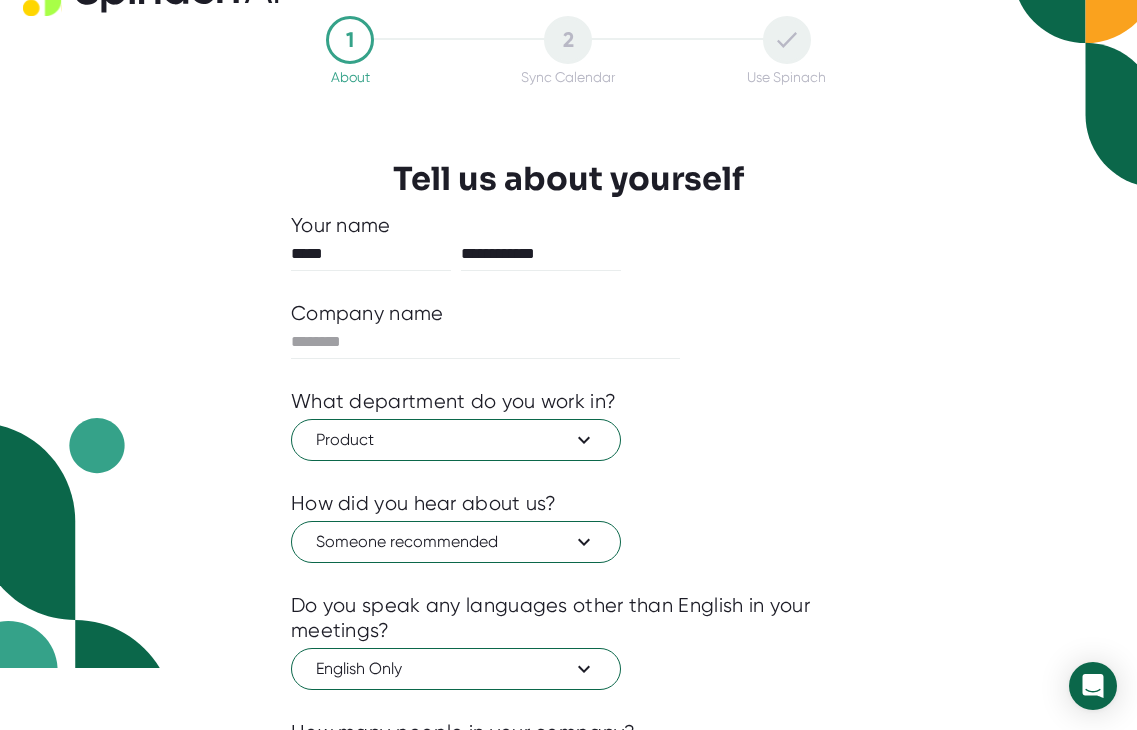 scroll, scrollTop: 0, scrollLeft: 0, axis: both 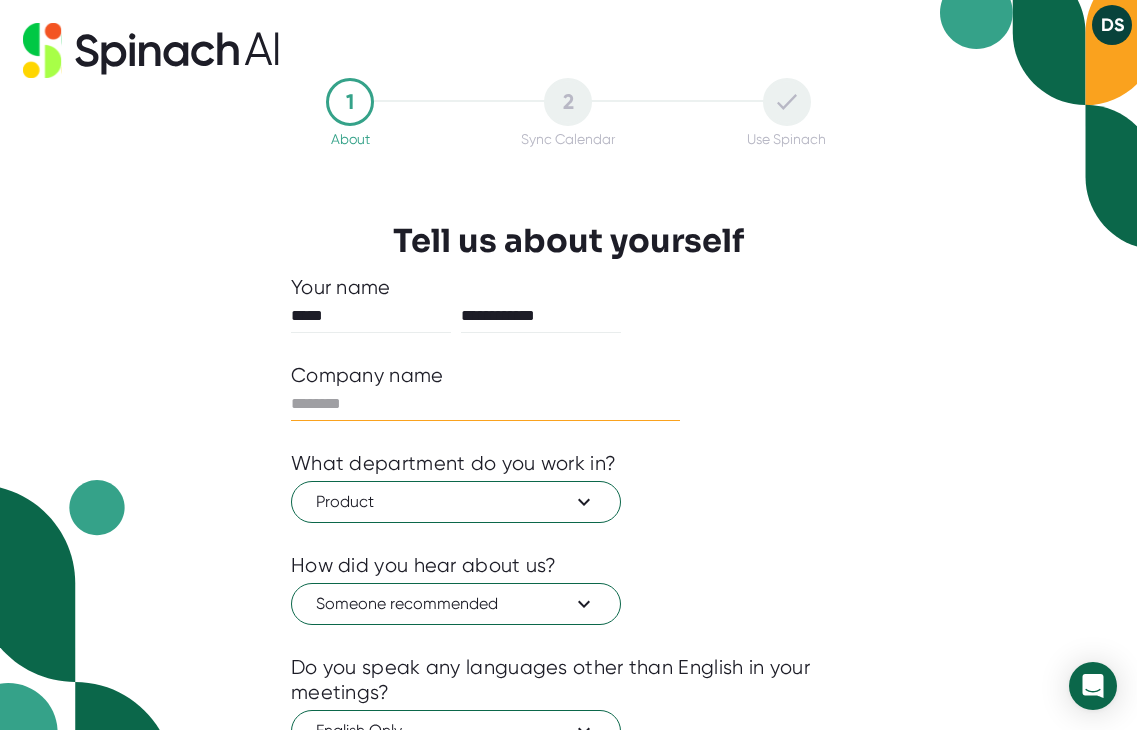click at bounding box center (485, 404) 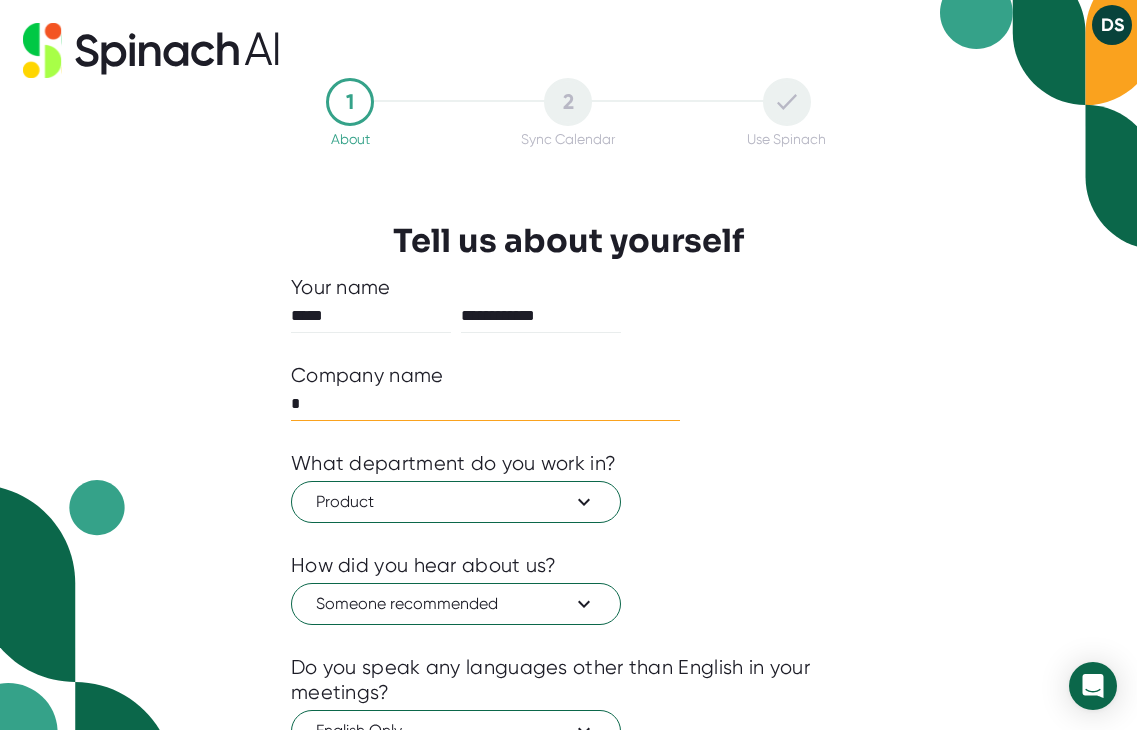 scroll, scrollTop: 265, scrollLeft: 0, axis: vertical 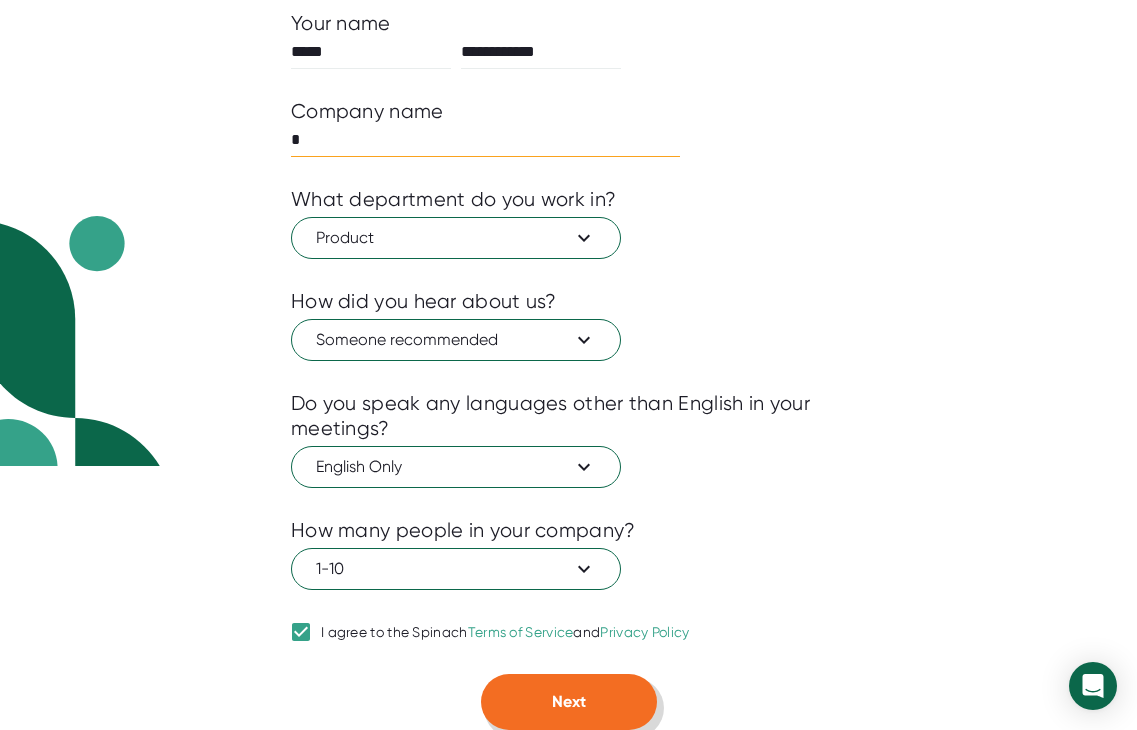type on "*" 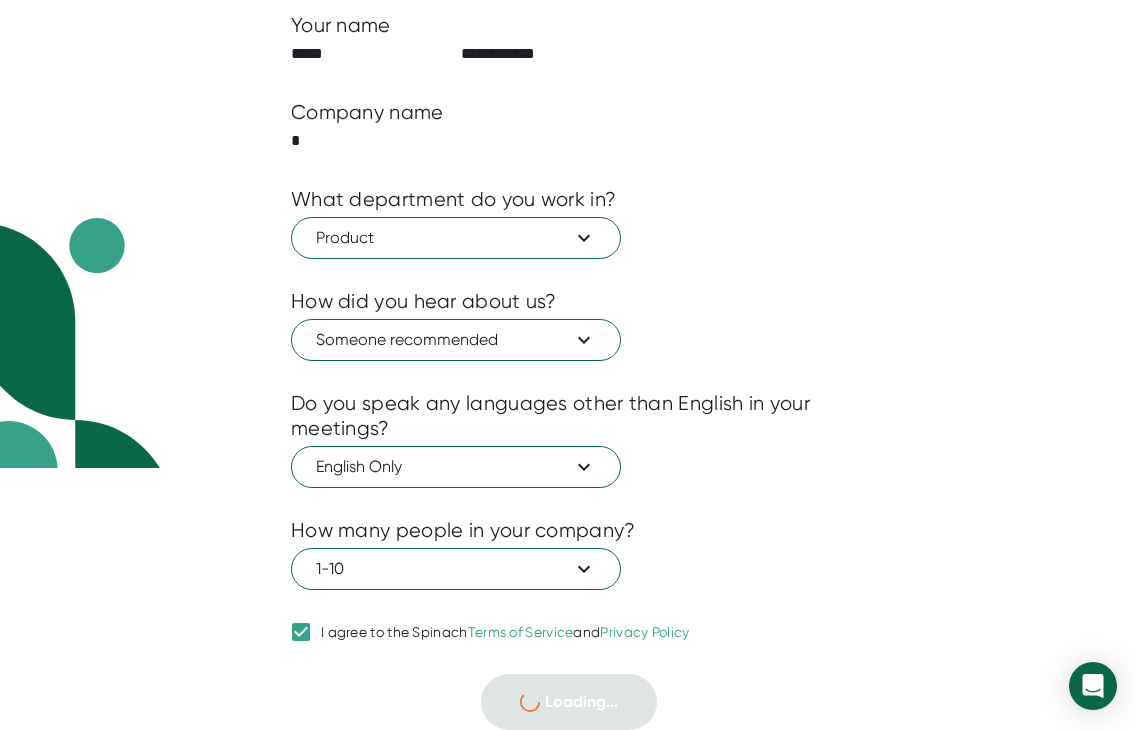scroll, scrollTop: 0, scrollLeft: 0, axis: both 